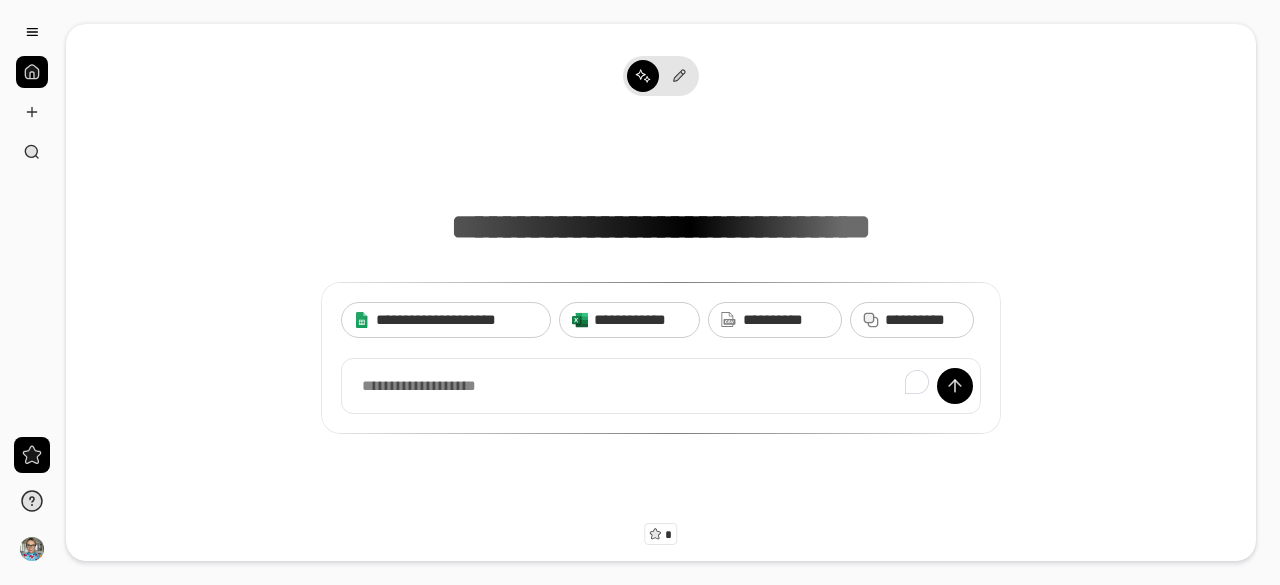scroll, scrollTop: 0, scrollLeft: 0, axis: both 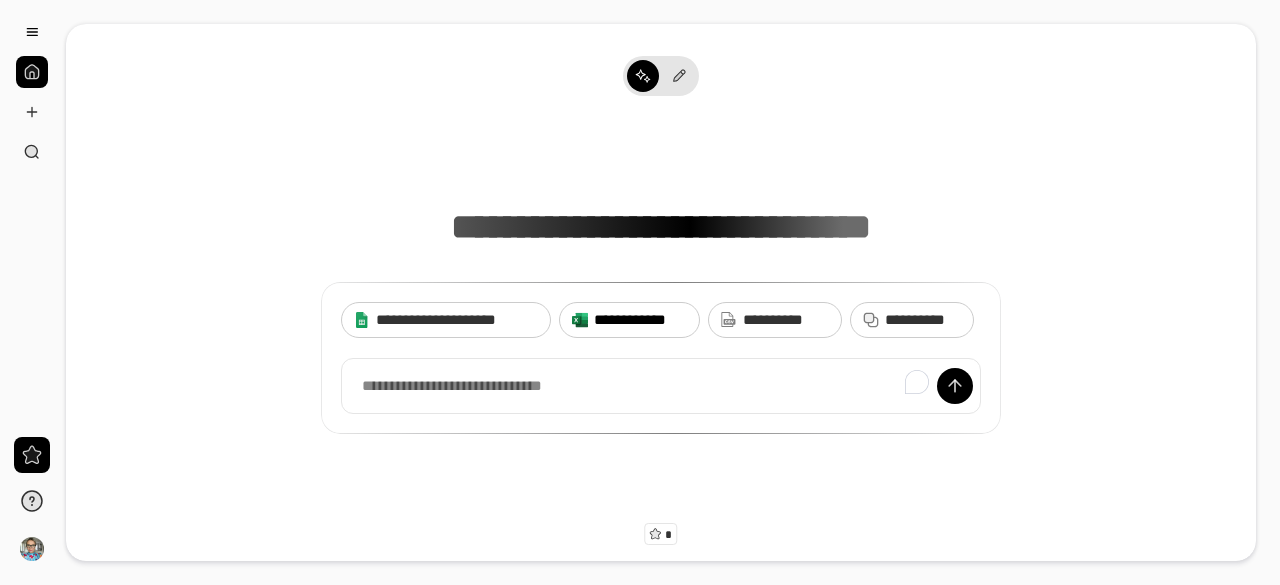 click on "[NAME]" at bounding box center [640, 320] 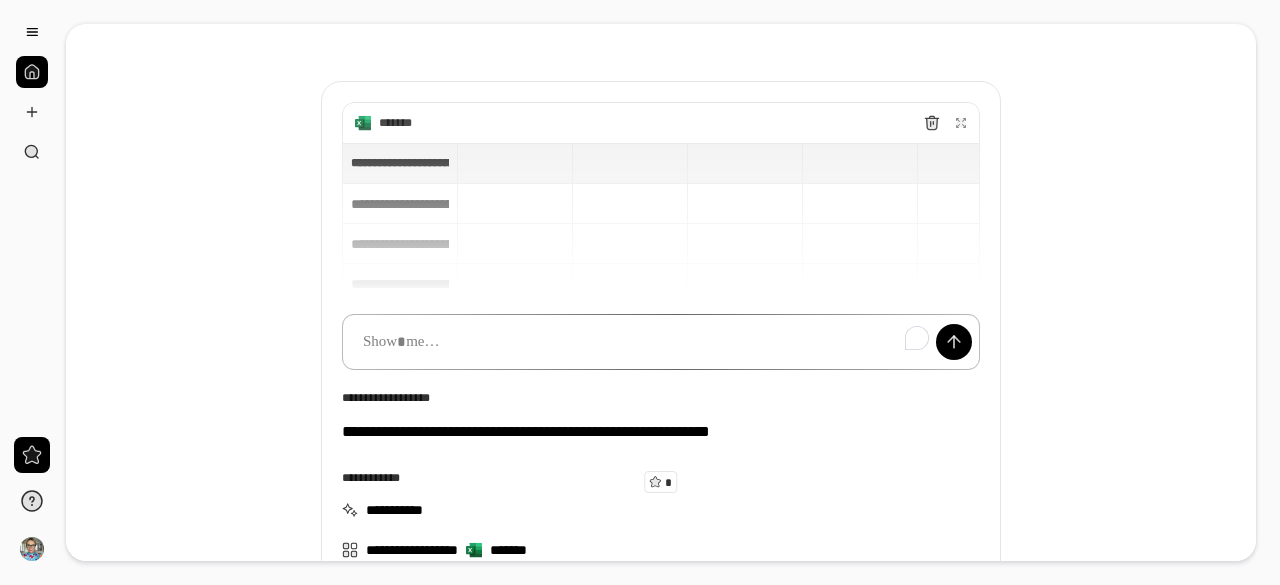 scroll, scrollTop: 0, scrollLeft: 0, axis: both 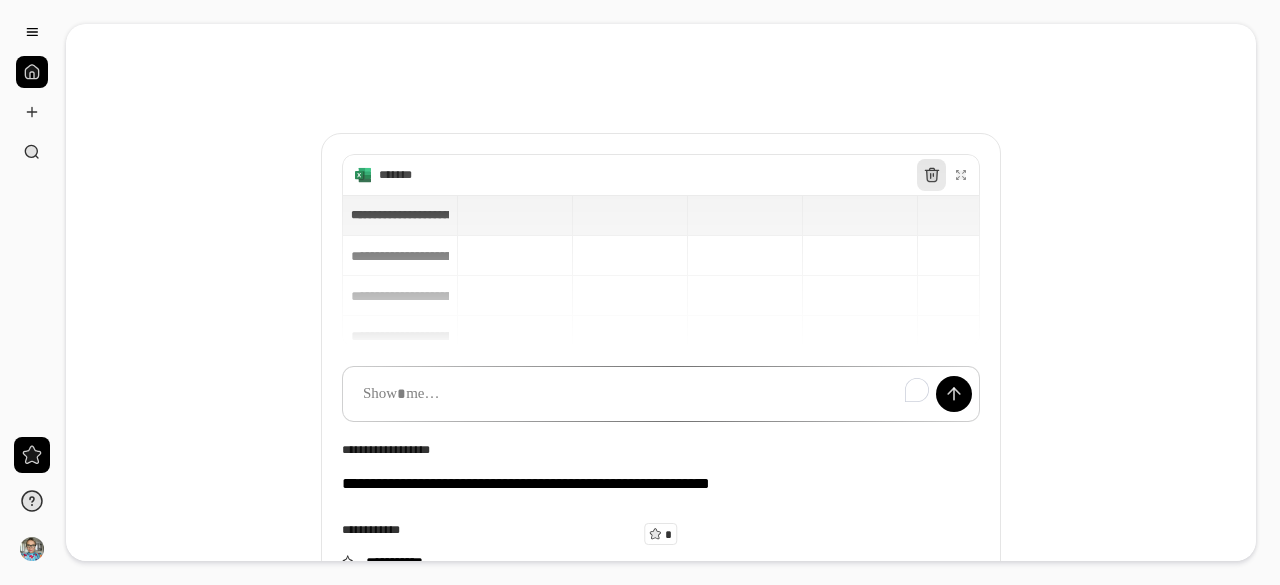 click 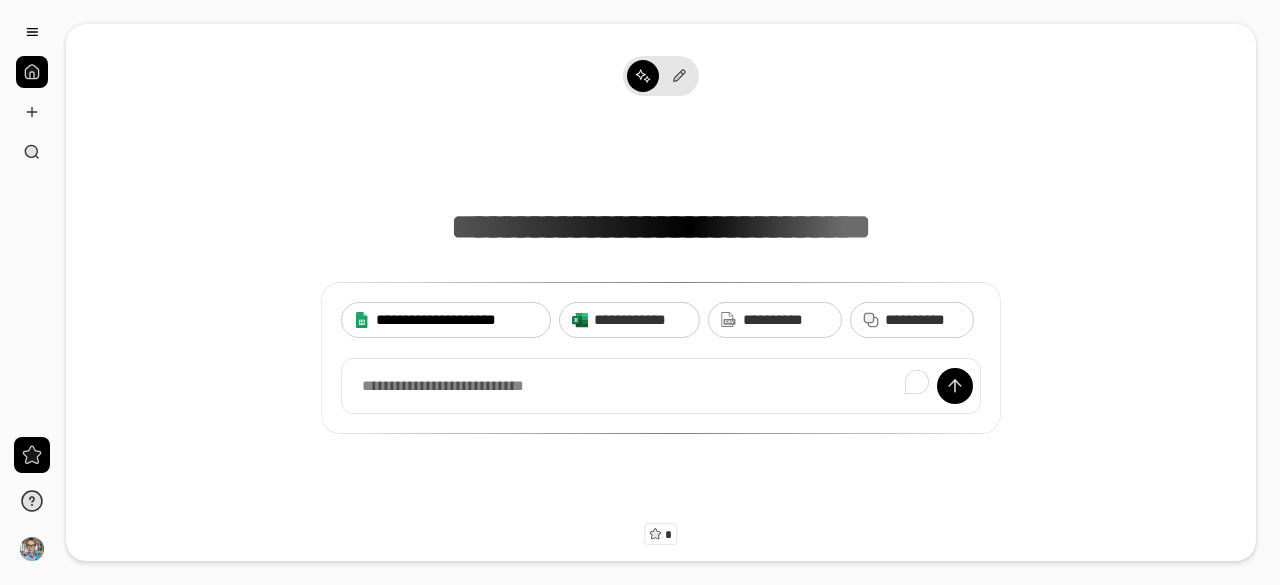 click on "[EMAIL]" at bounding box center [457, 320] 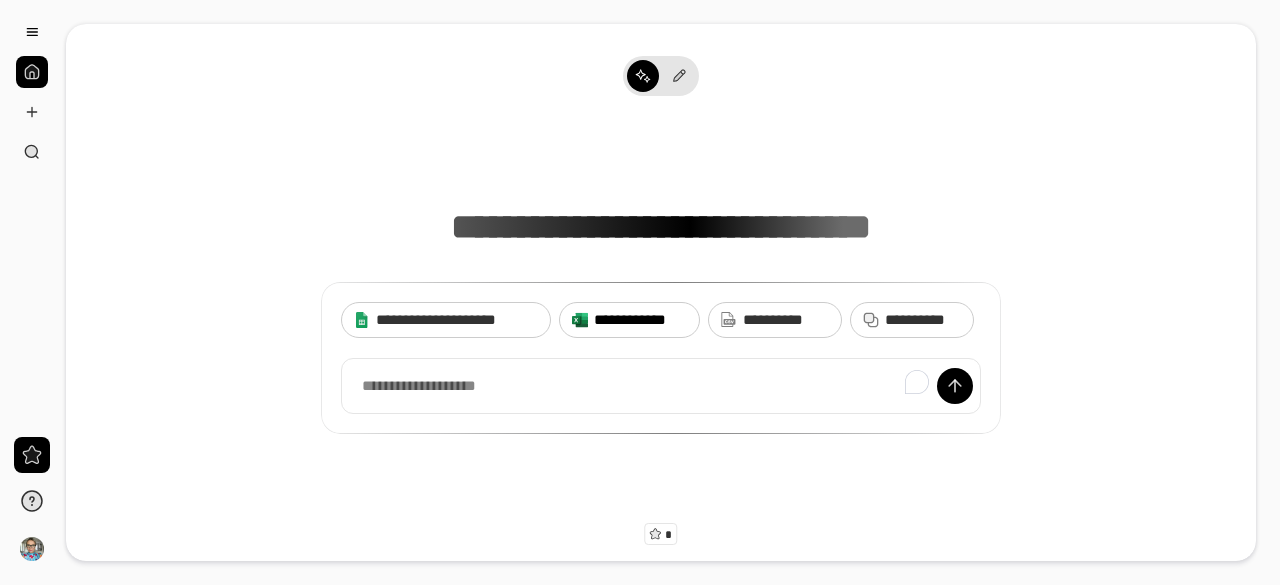 click on "[NAME]" at bounding box center [629, 320] 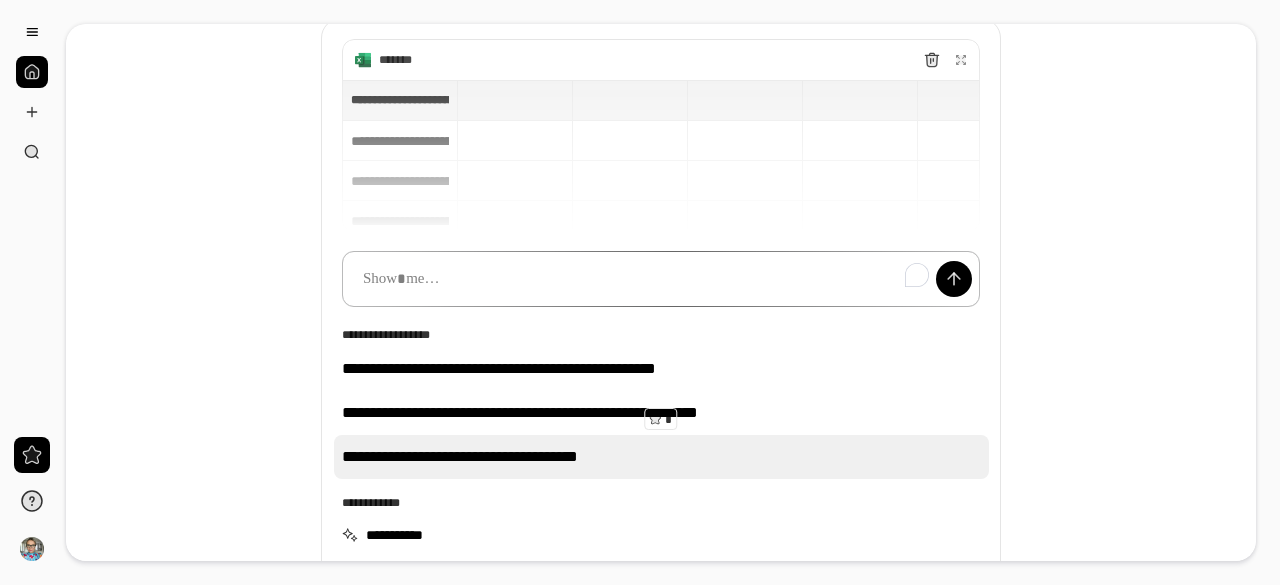 scroll, scrollTop: 200, scrollLeft: 0, axis: vertical 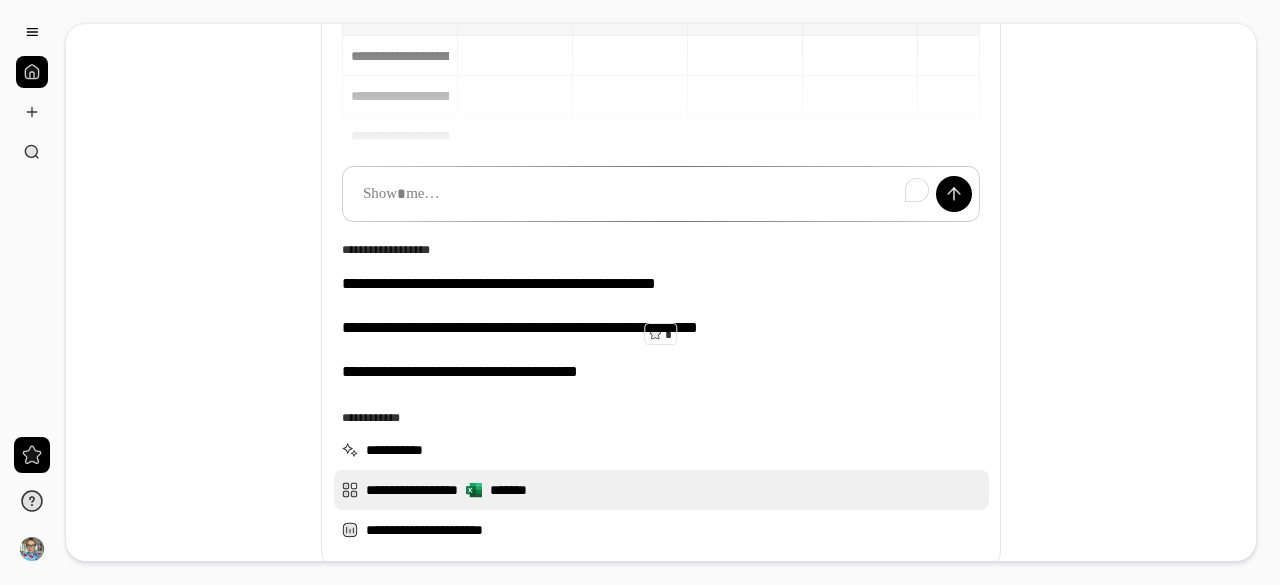 click on "[NAME] | [NAME]" at bounding box center (661, 490) 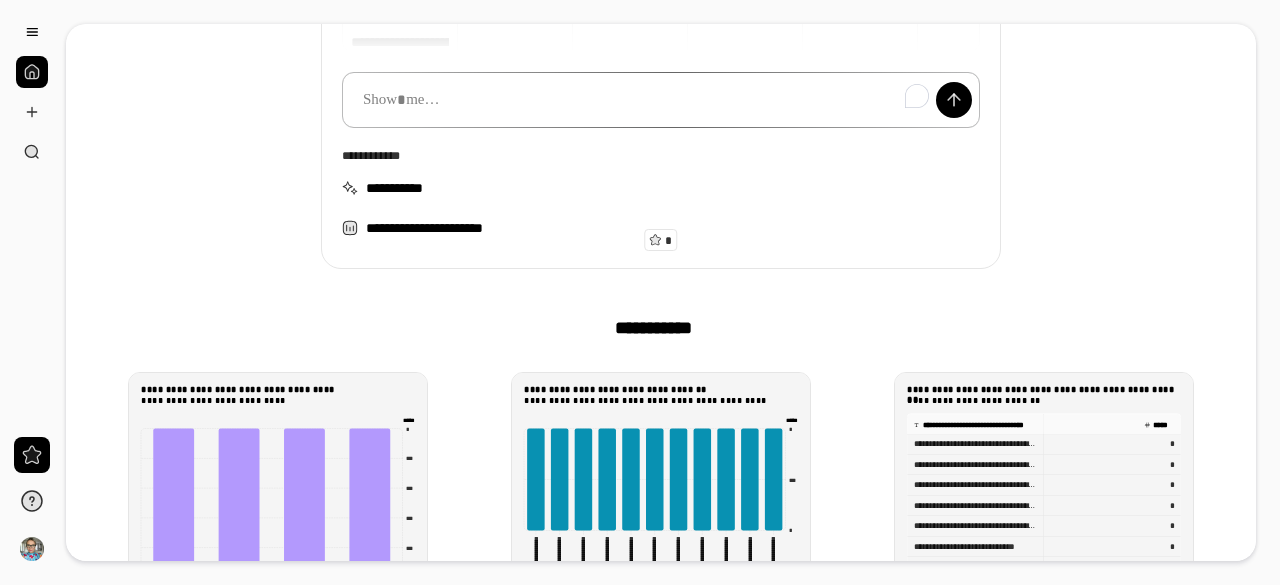 scroll, scrollTop: 300, scrollLeft: 0, axis: vertical 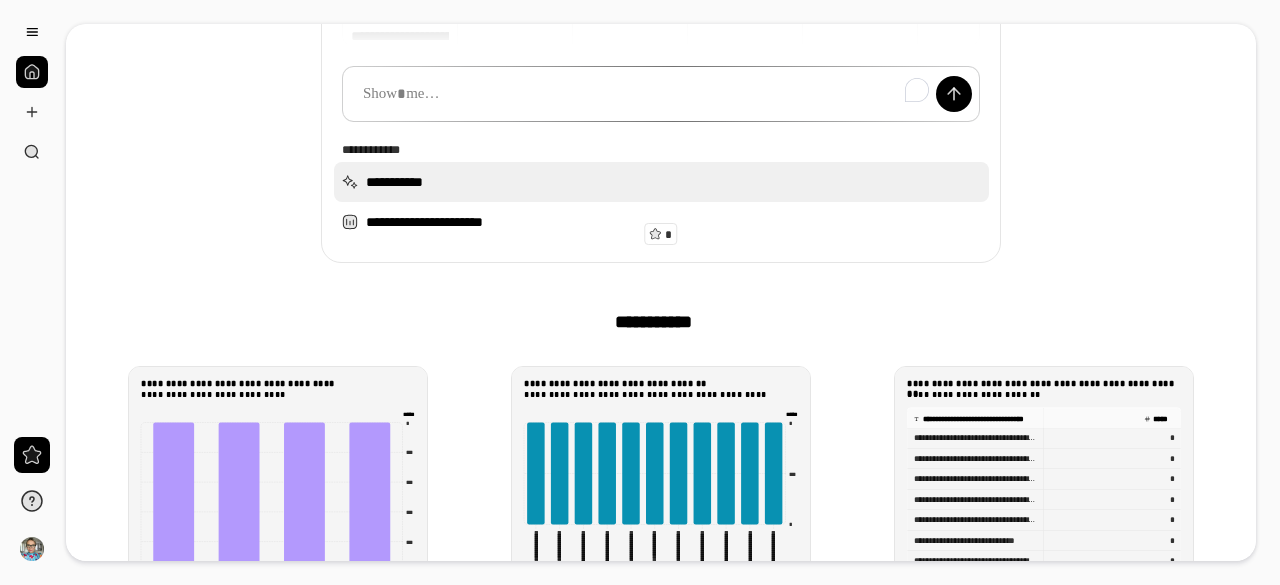 click on "[EMAIL]" at bounding box center (661, 182) 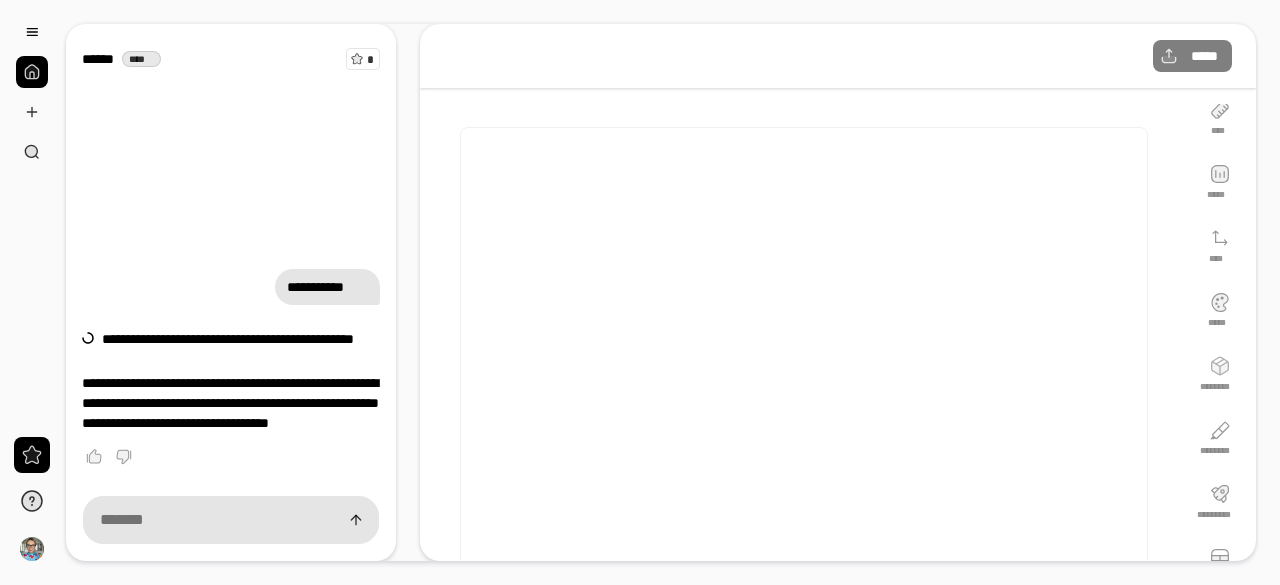 scroll, scrollTop: 0, scrollLeft: 0, axis: both 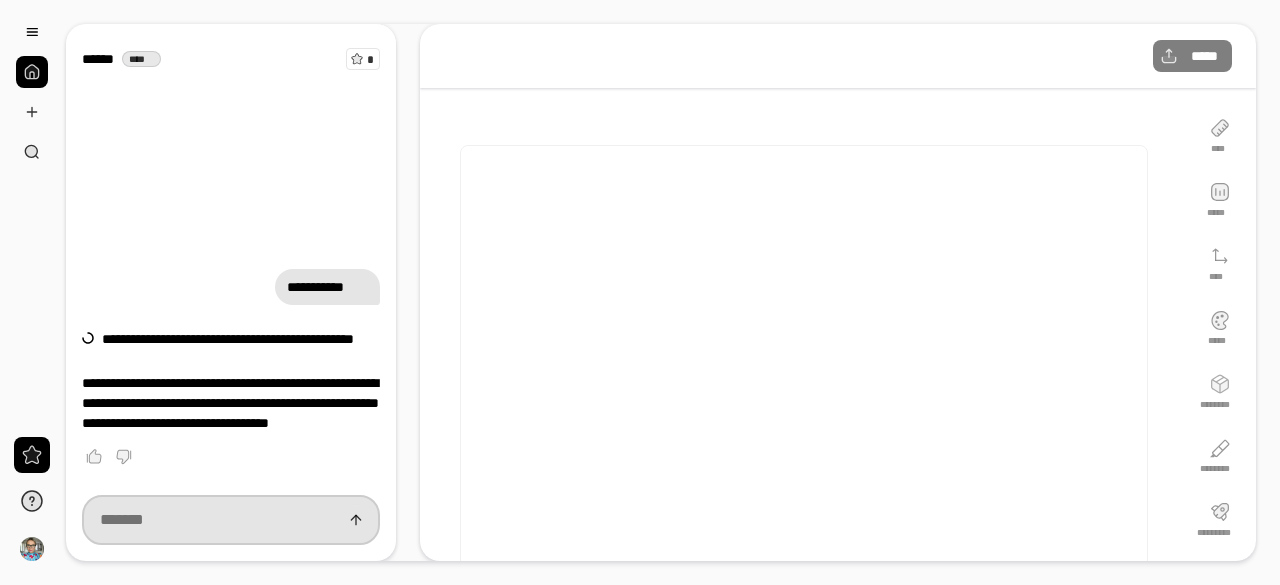 click at bounding box center [231, 520] 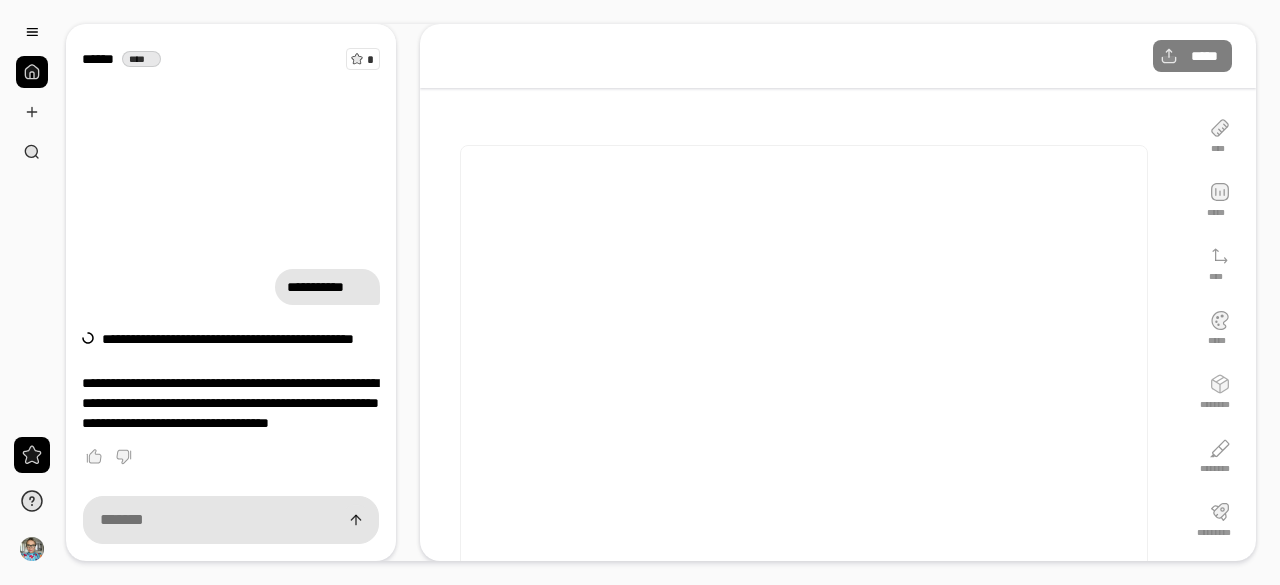 drag, startPoint x: 376, startPoint y: 233, endPoint x: 366, endPoint y: 237, distance: 10.770329 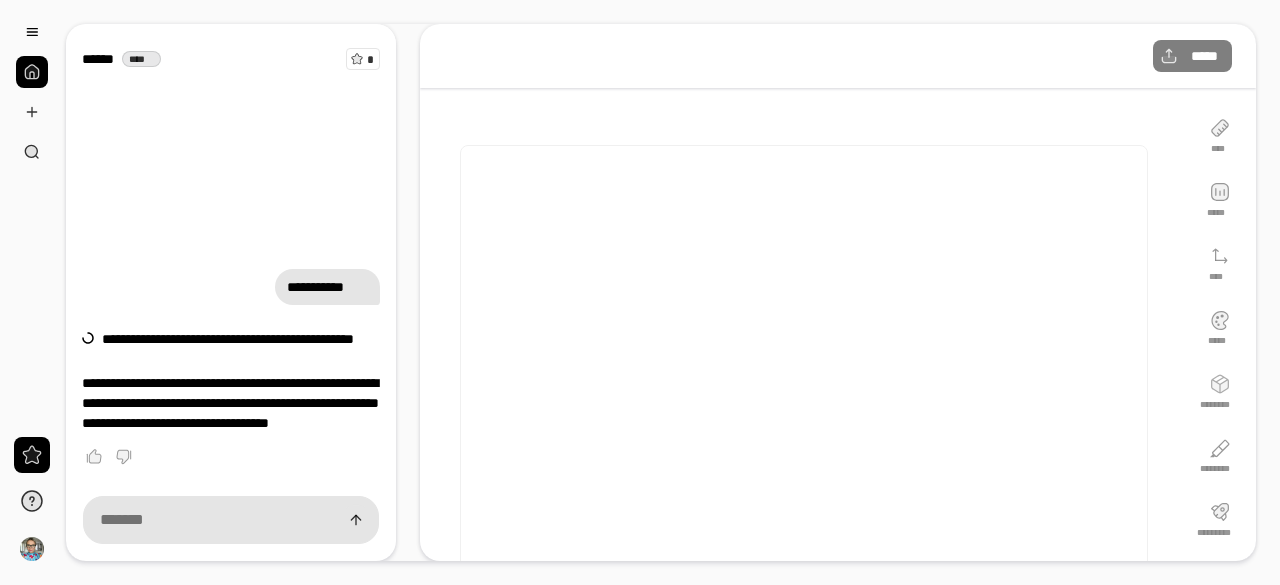 click on "[EMAIL]" at bounding box center [231, 287] 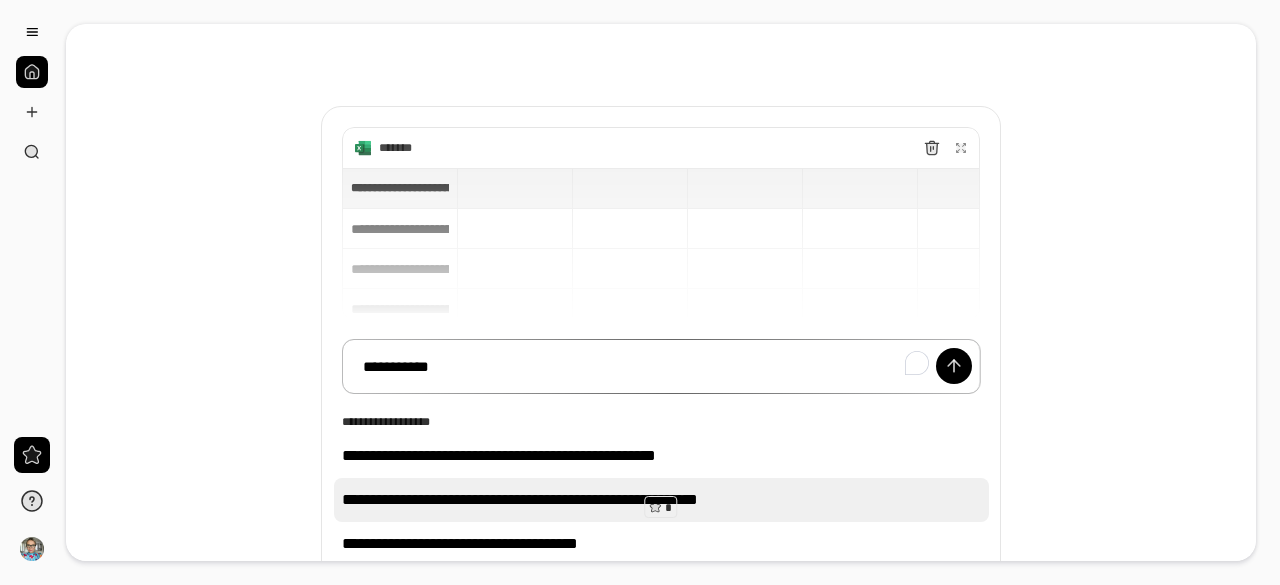 scroll, scrollTop: 0, scrollLeft: 0, axis: both 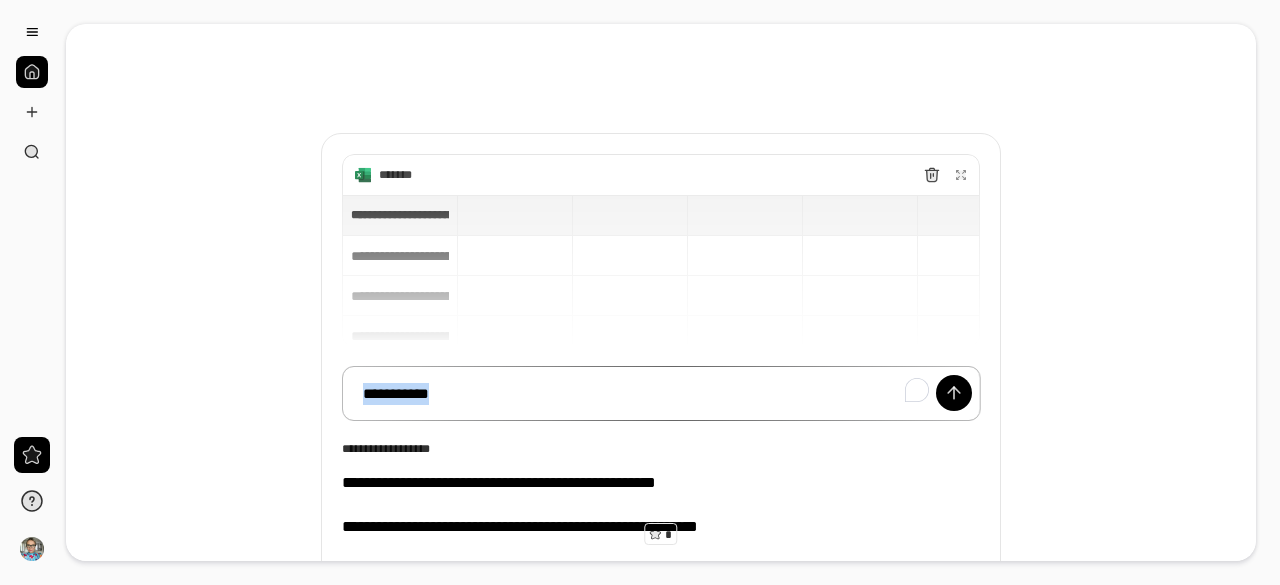 drag, startPoint x: 476, startPoint y: 382, endPoint x: 0, endPoint y: 331, distance: 478.72433 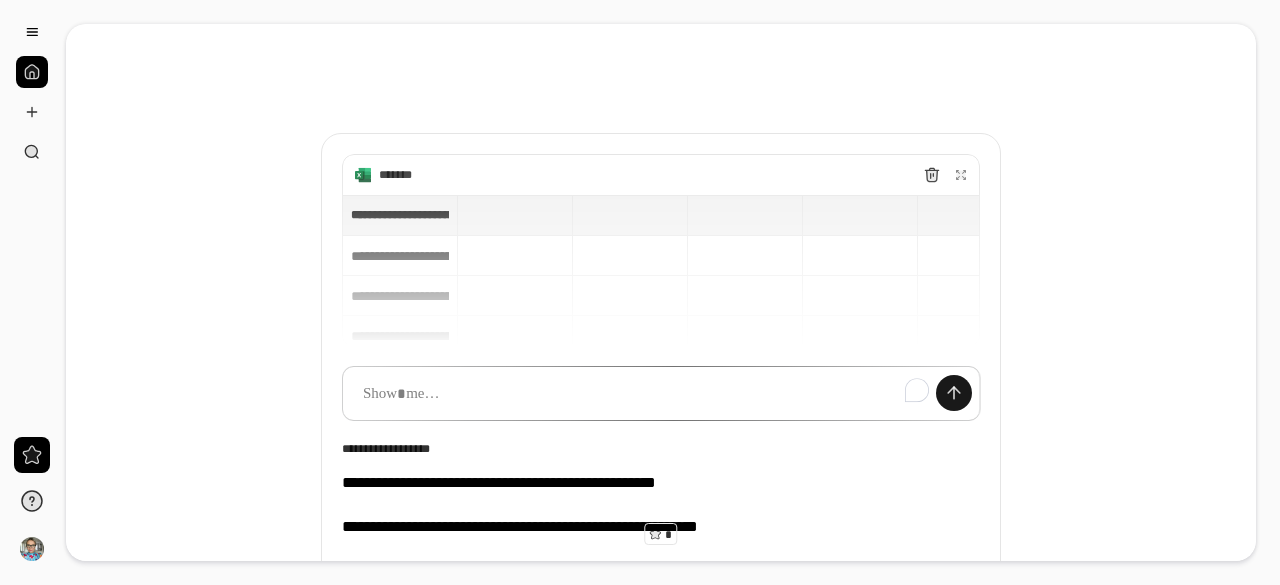 click at bounding box center (954, 393) 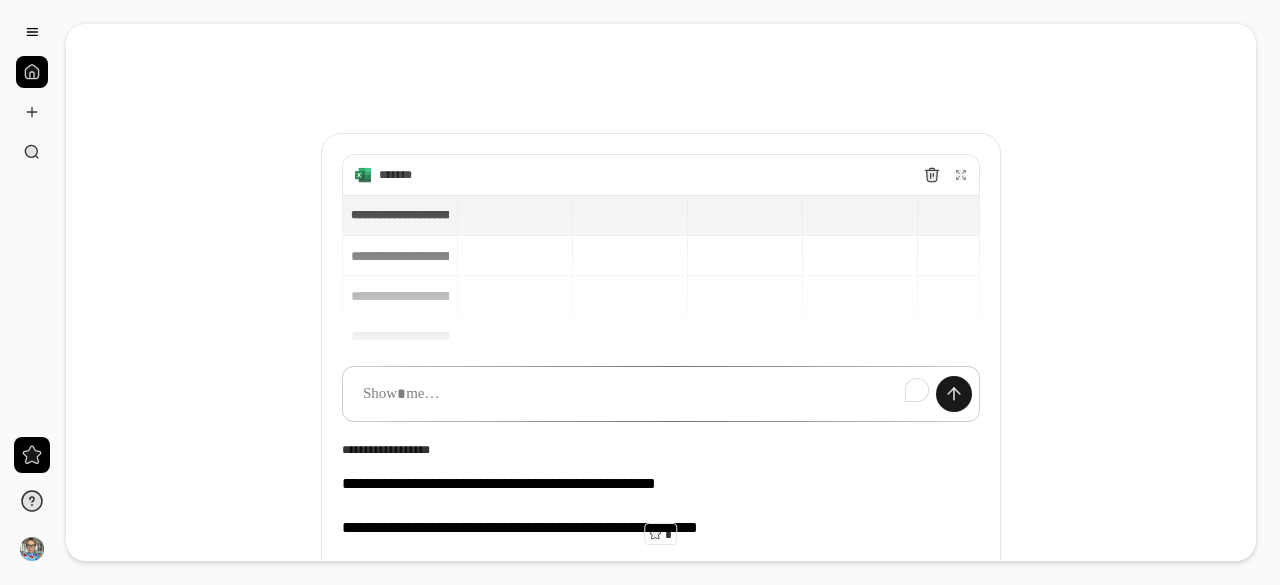 click at bounding box center [954, 394] 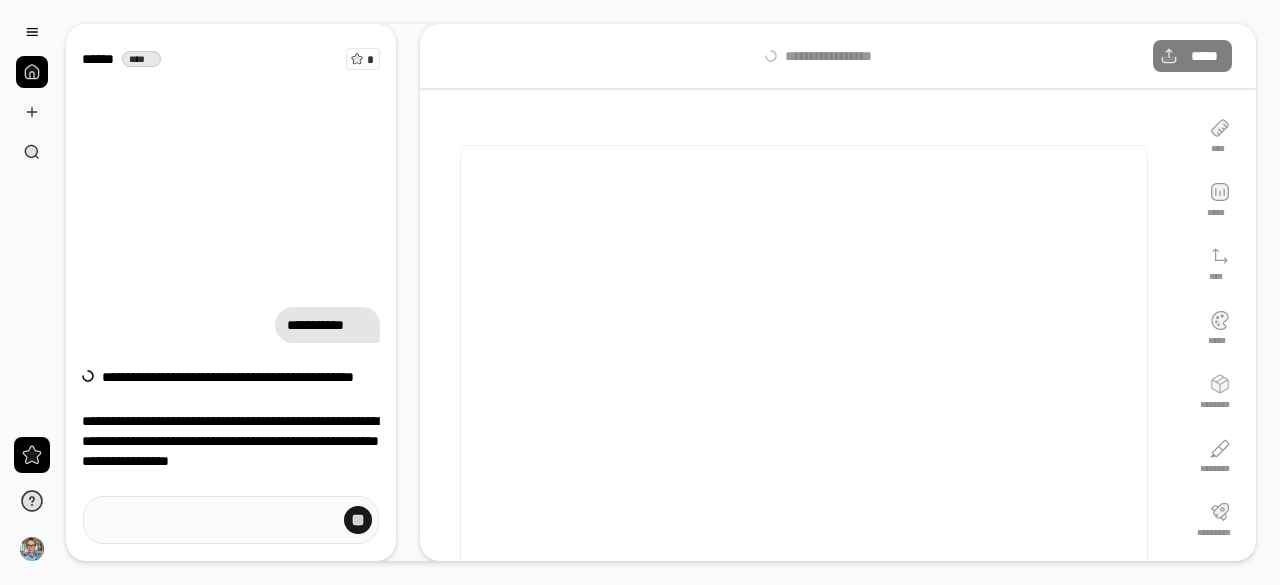 click at bounding box center (358, 520) 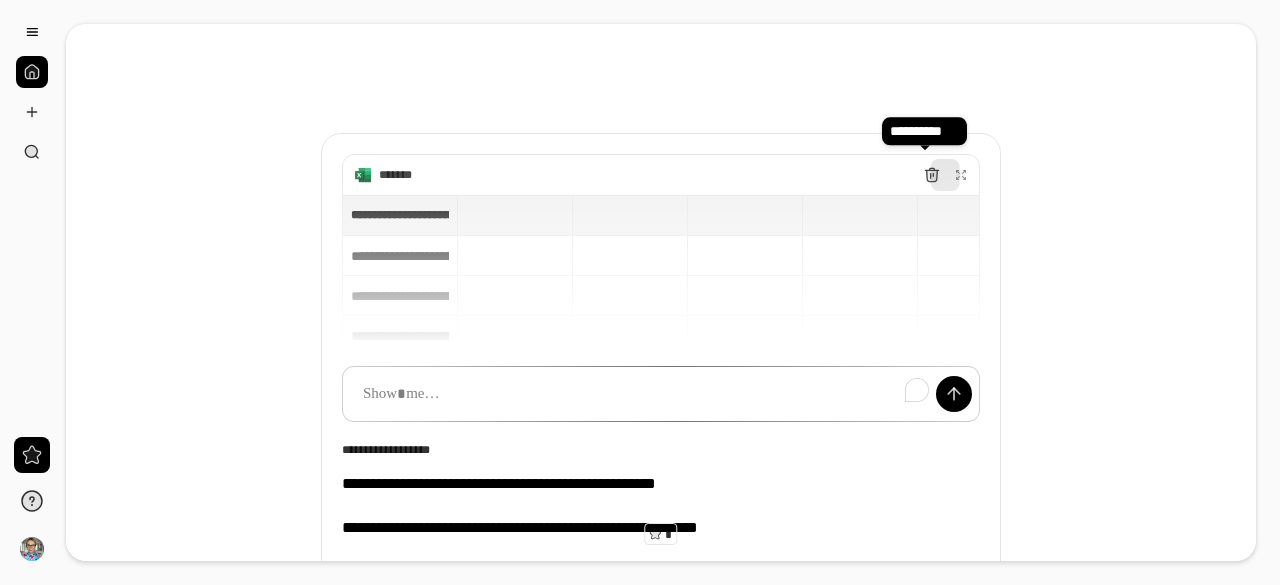 click 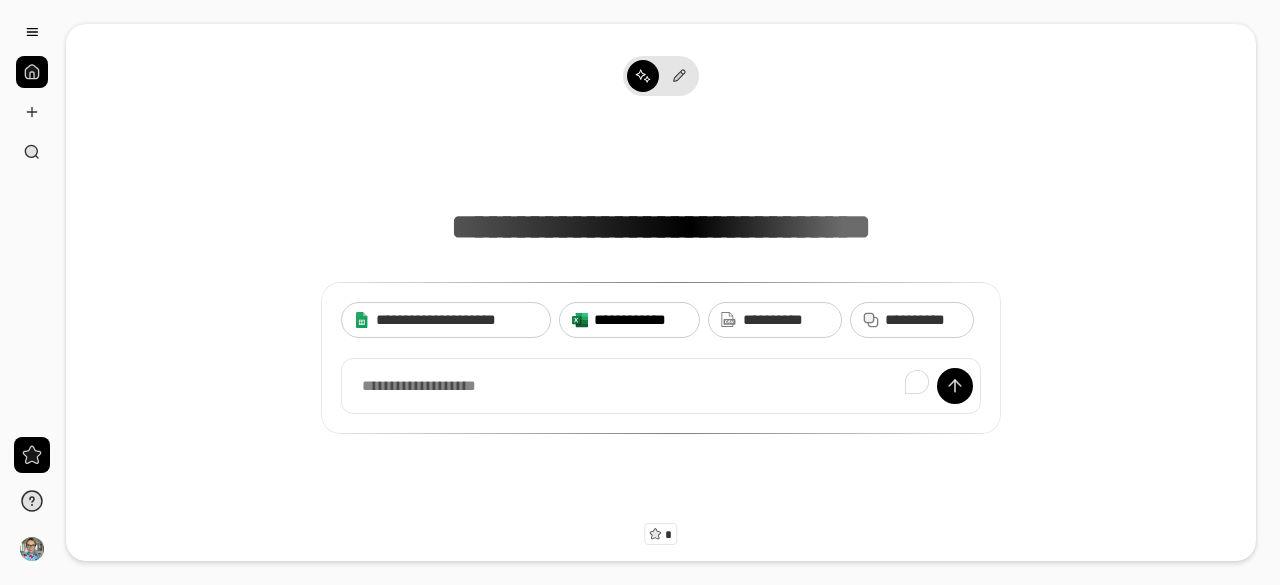 click on "[NAME]" at bounding box center (640, 320) 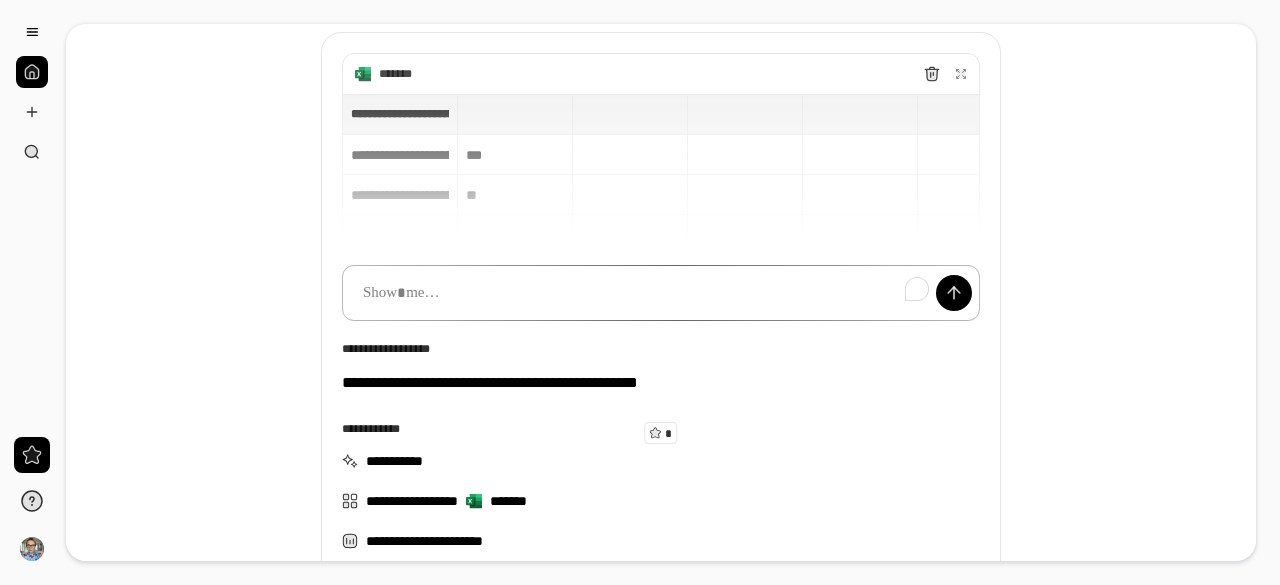 scroll, scrollTop: 240, scrollLeft: 0, axis: vertical 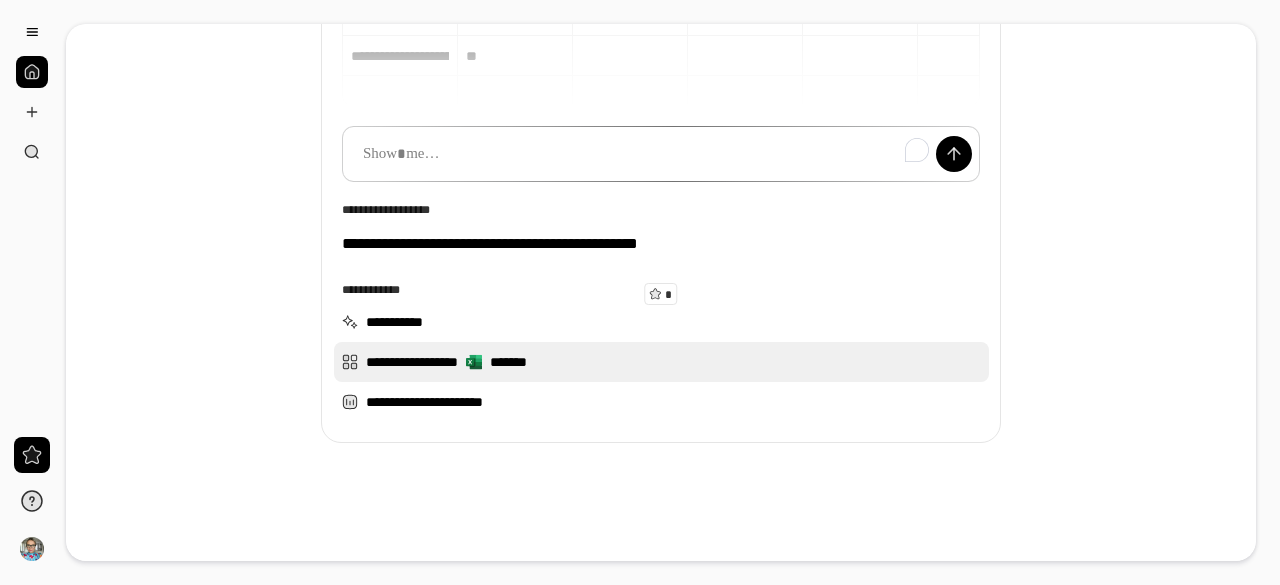 click on "[NAME] | [NAME]" at bounding box center [661, 362] 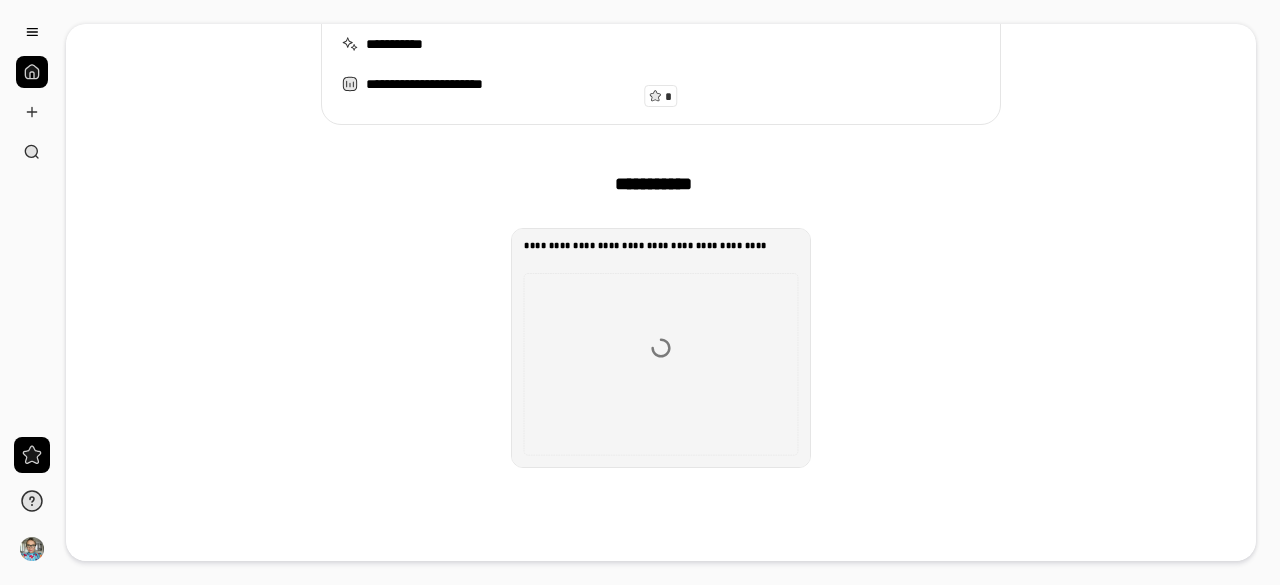 scroll, scrollTop: 440, scrollLeft: 0, axis: vertical 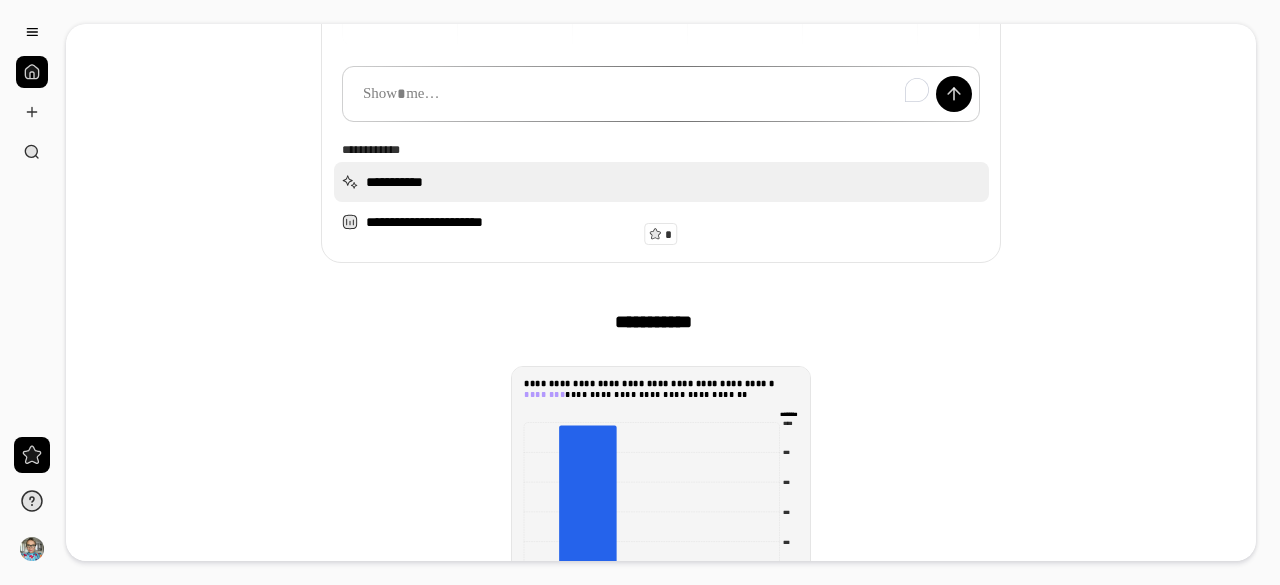 click on "[EMAIL]" at bounding box center [661, 182] 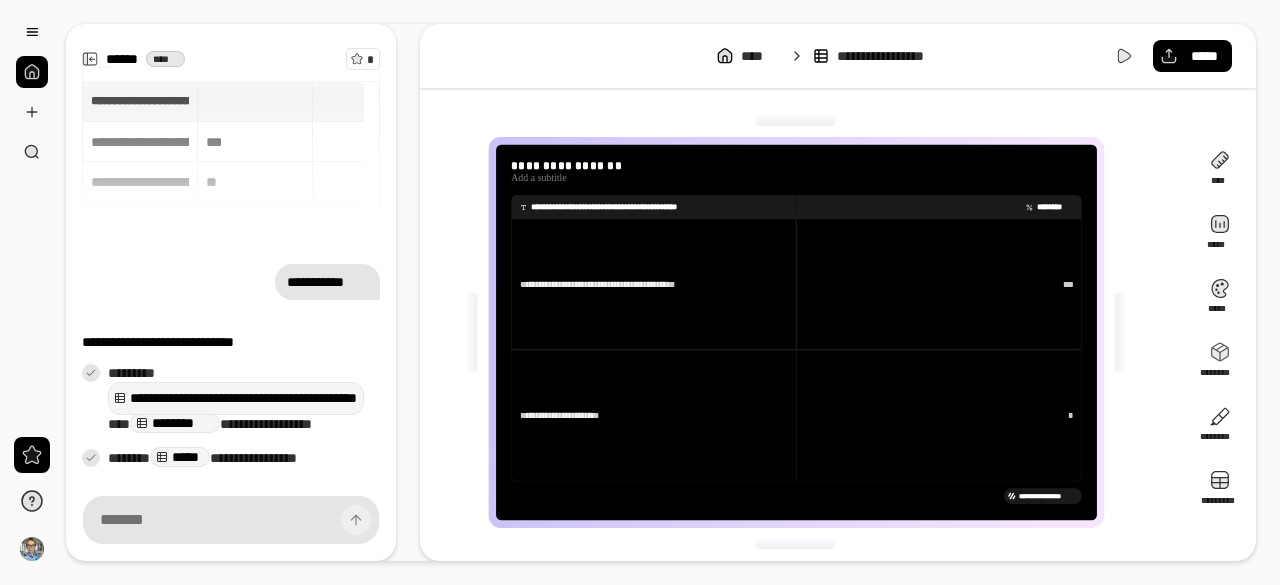 scroll, scrollTop: 69, scrollLeft: 0, axis: vertical 